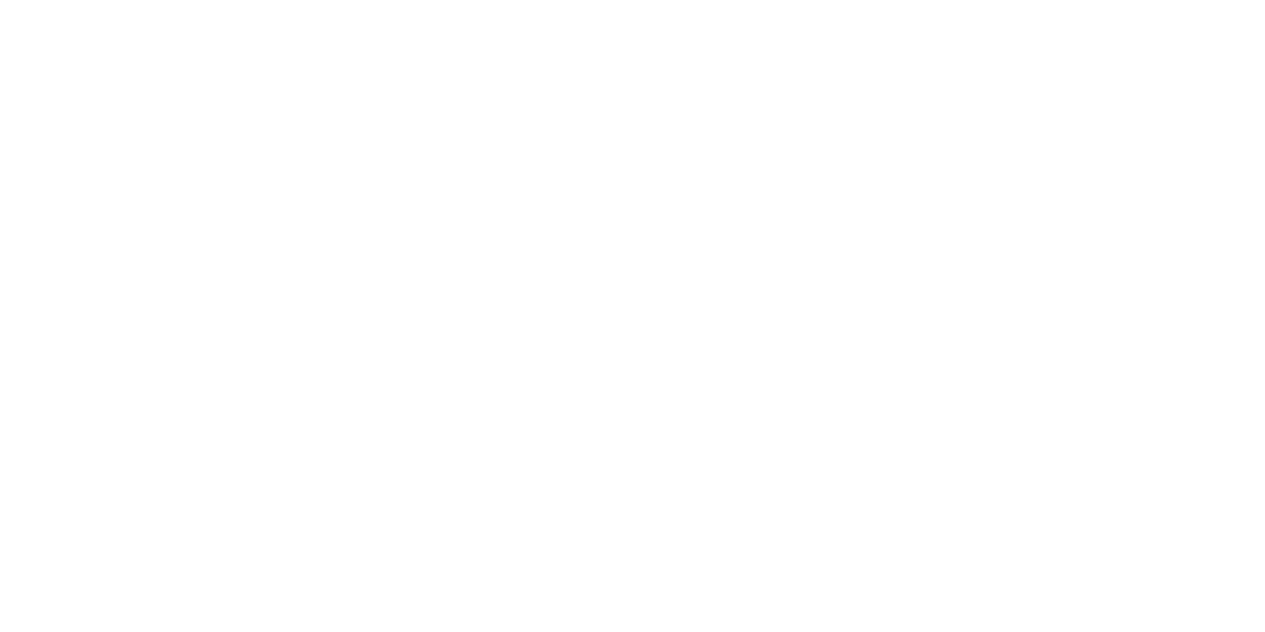 scroll, scrollTop: 0, scrollLeft: 0, axis: both 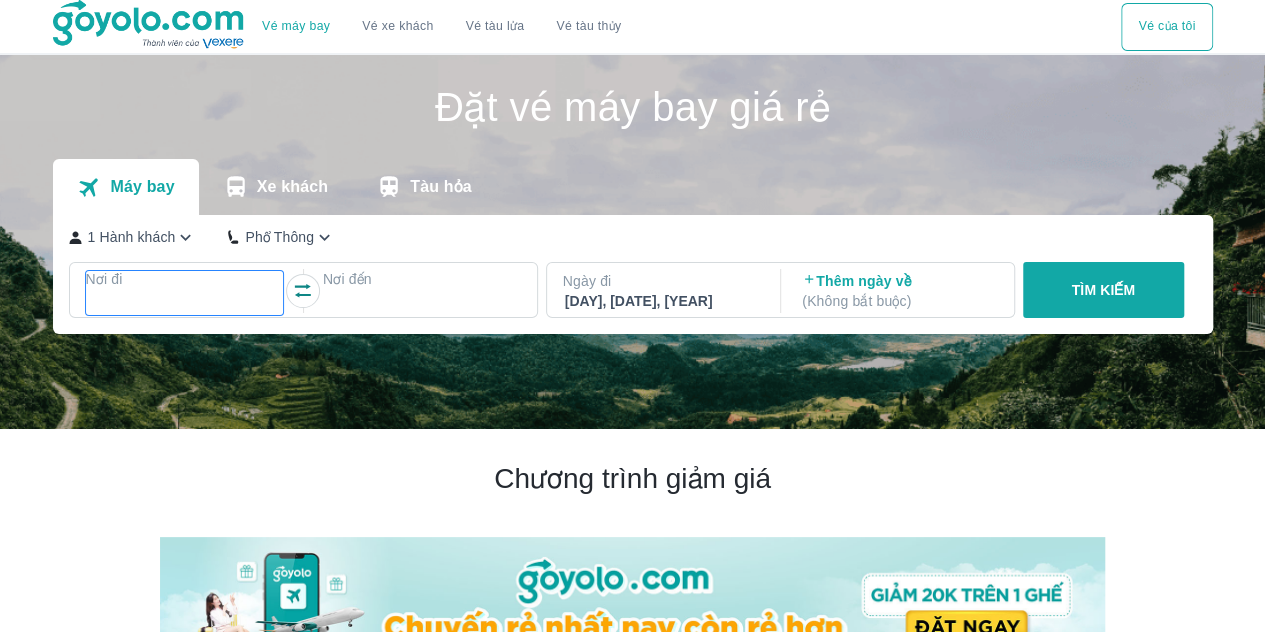 click on "Nơi đi" at bounding box center [185, 279] 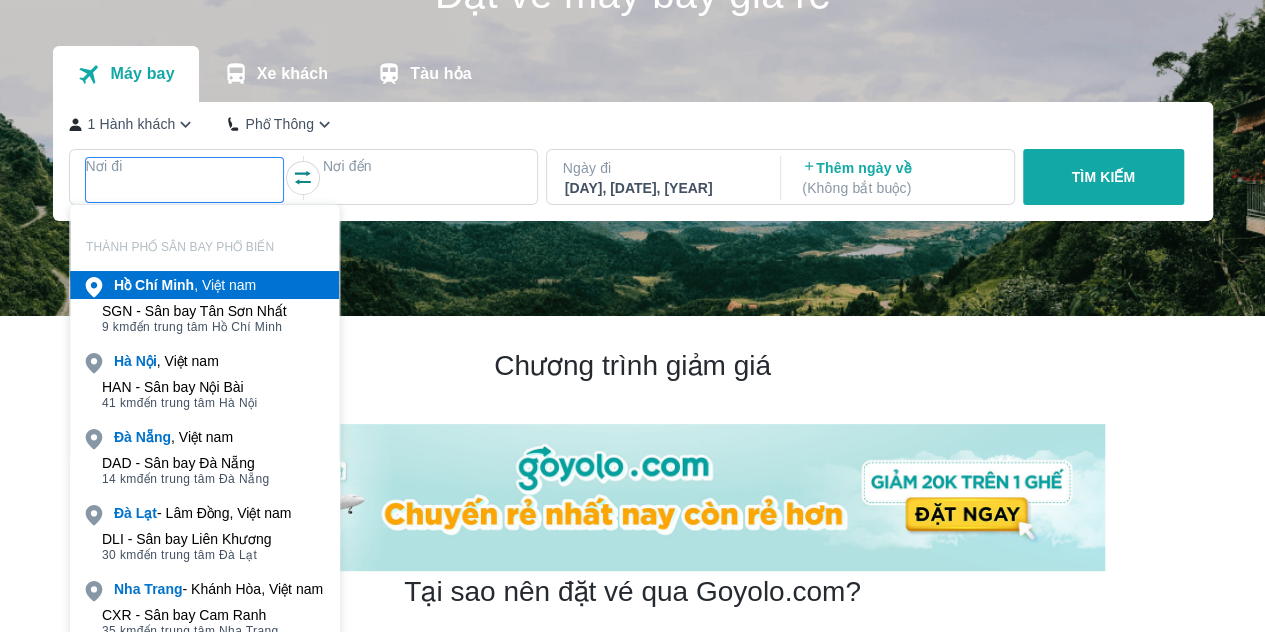 scroll, scrollTop: 115, scrollLeft: 0, axis: vertical 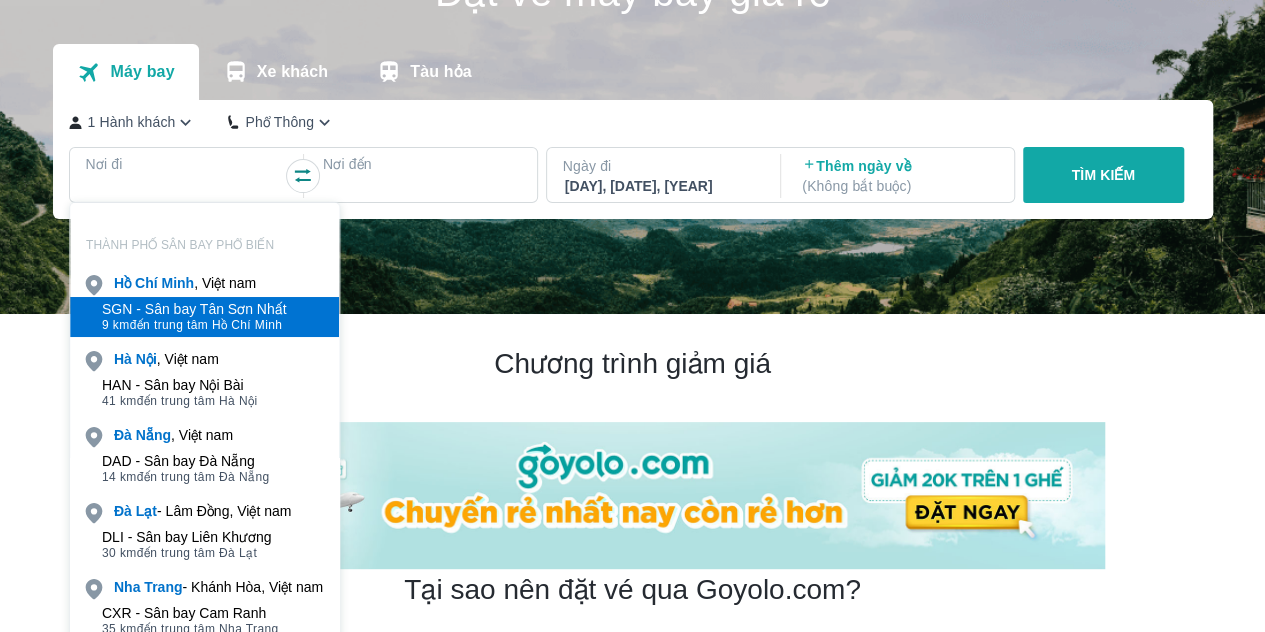 click on "SGN - Sân bay Tân Sơn Nhất" at bounding box center [194, 309] 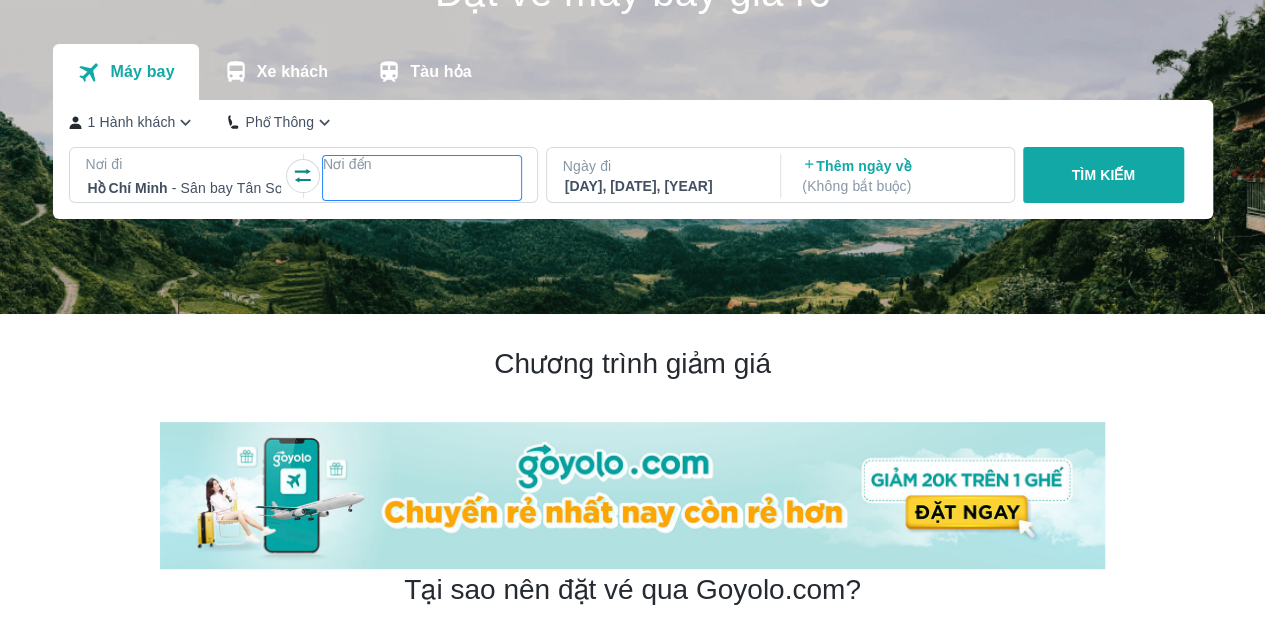 click at bounding box center [422, 188] 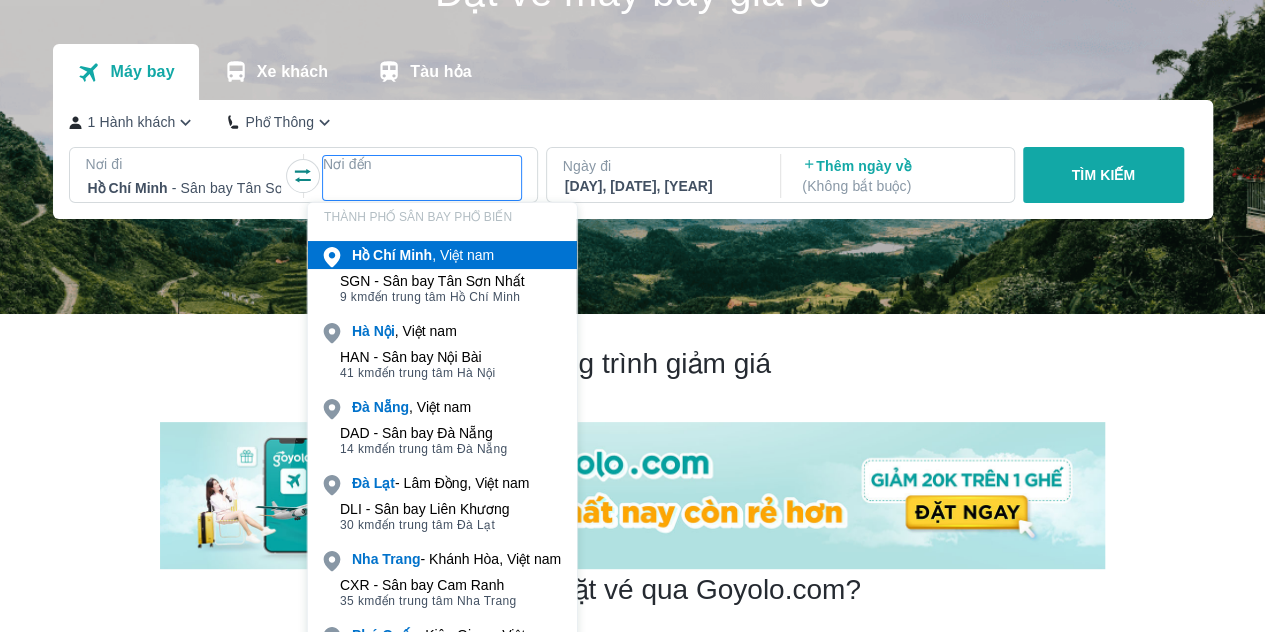 scroll, scrollTop: 155, scrollLeft: 0, axis: vertical 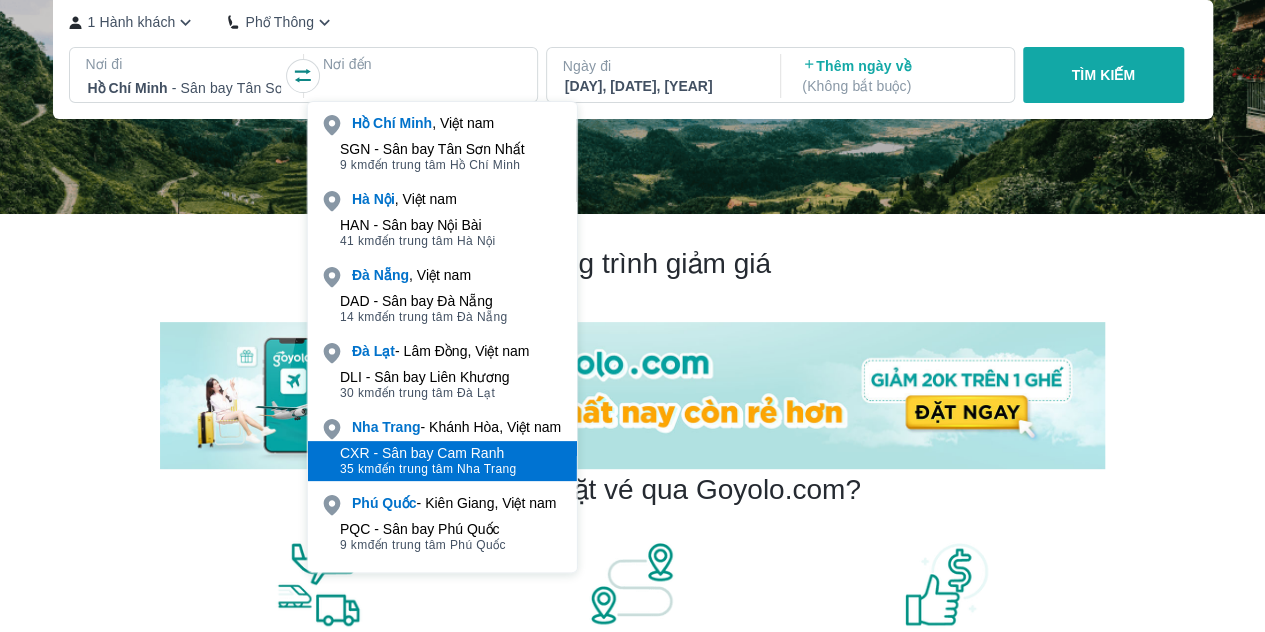 click on "CXR - Sân bay Cam Ranh" at bounding box center (428, 453) 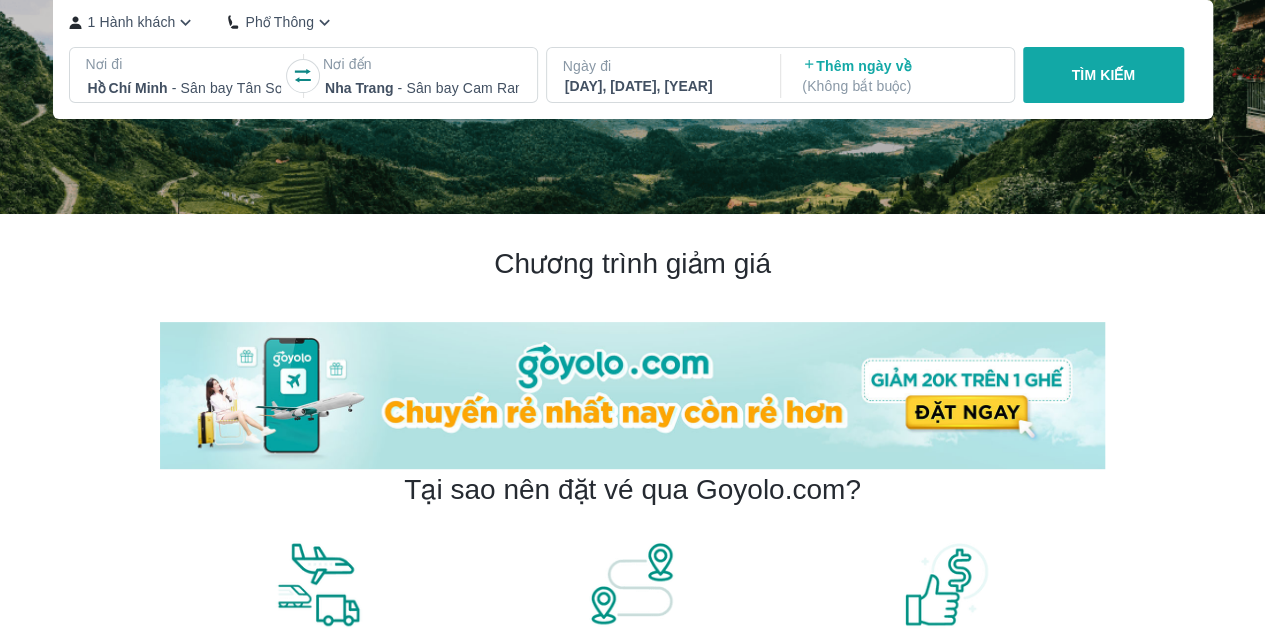 click on "[DAY], [DATE], [YEAR]" at bounding box center [662, 86] 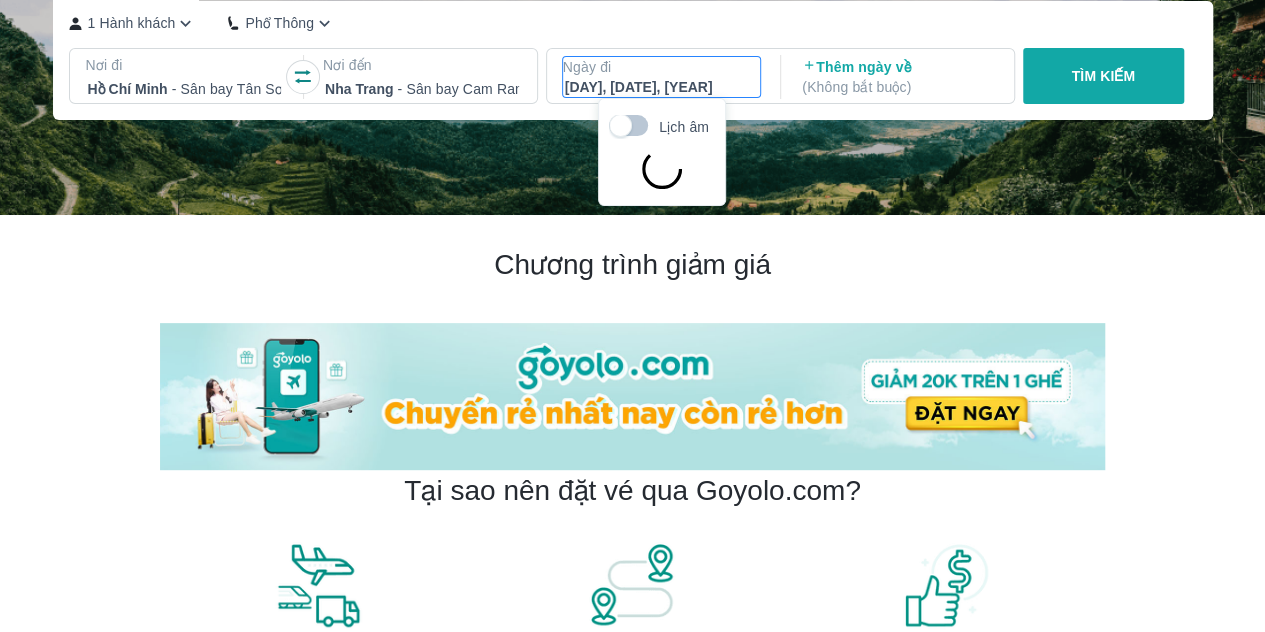 scroll, scrollTop: 115, scrollLeft: 0, axis: vertical 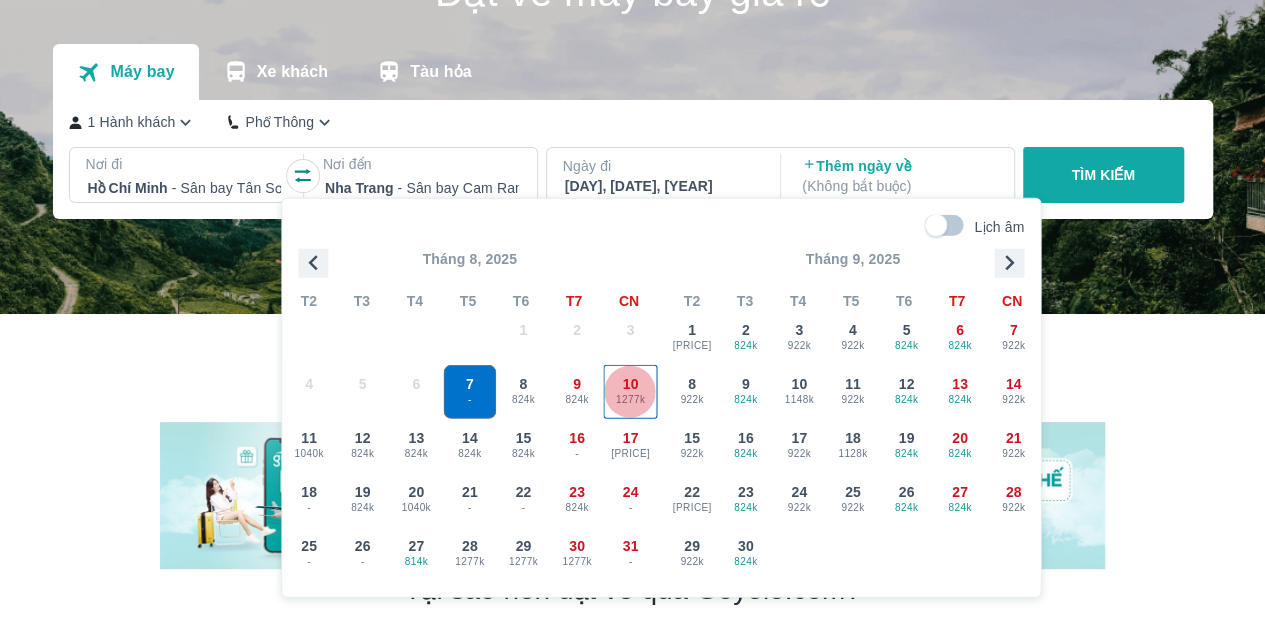 click on "10" at bounding box center (631, 384) 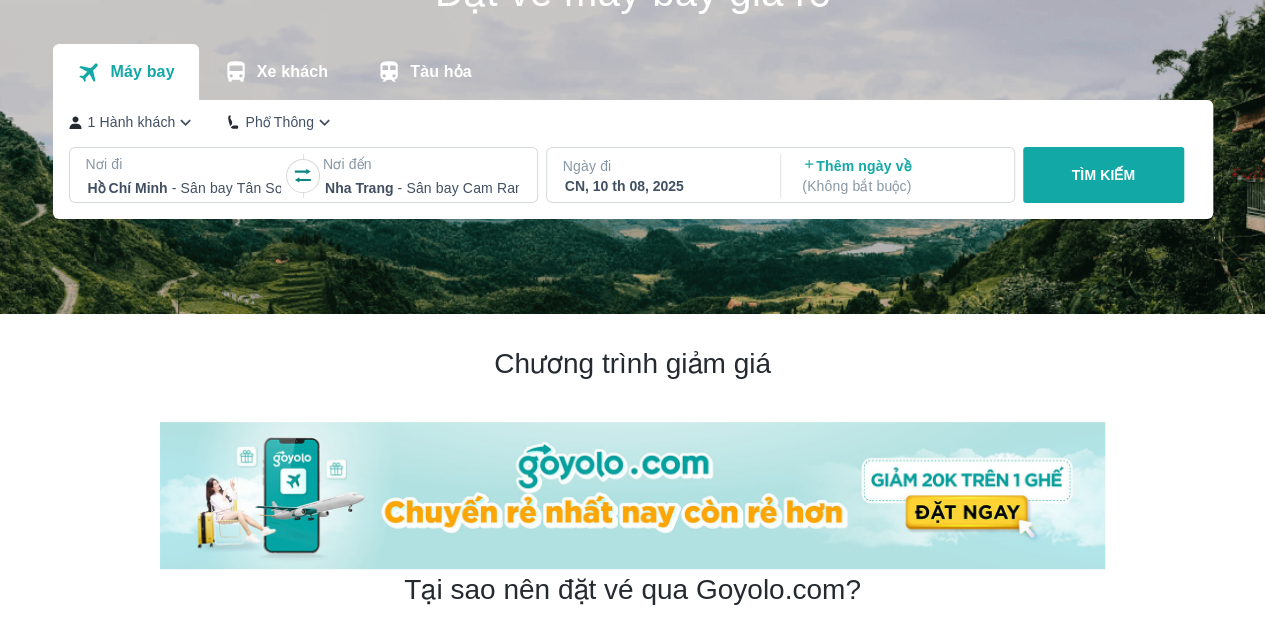 click on "TÌM KIẾM" at bounding box center (1103, 175) 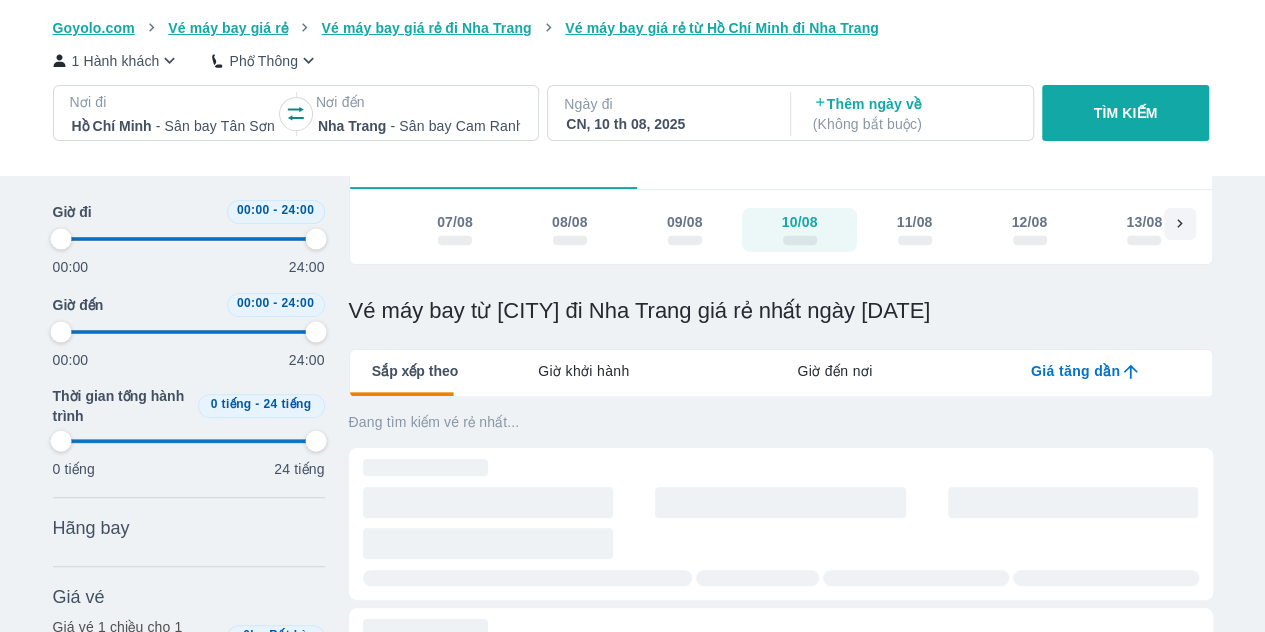 scroll, scrollTop: 0, scrollLeft: 0, axis: both 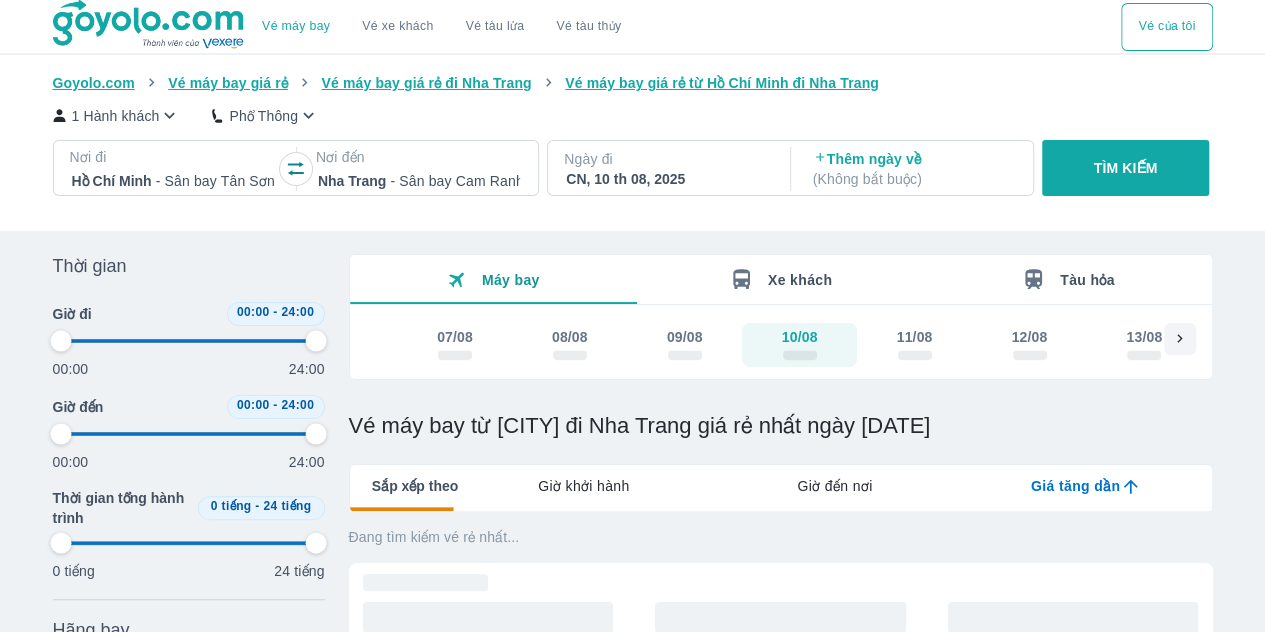 type on "97.9166666666667" 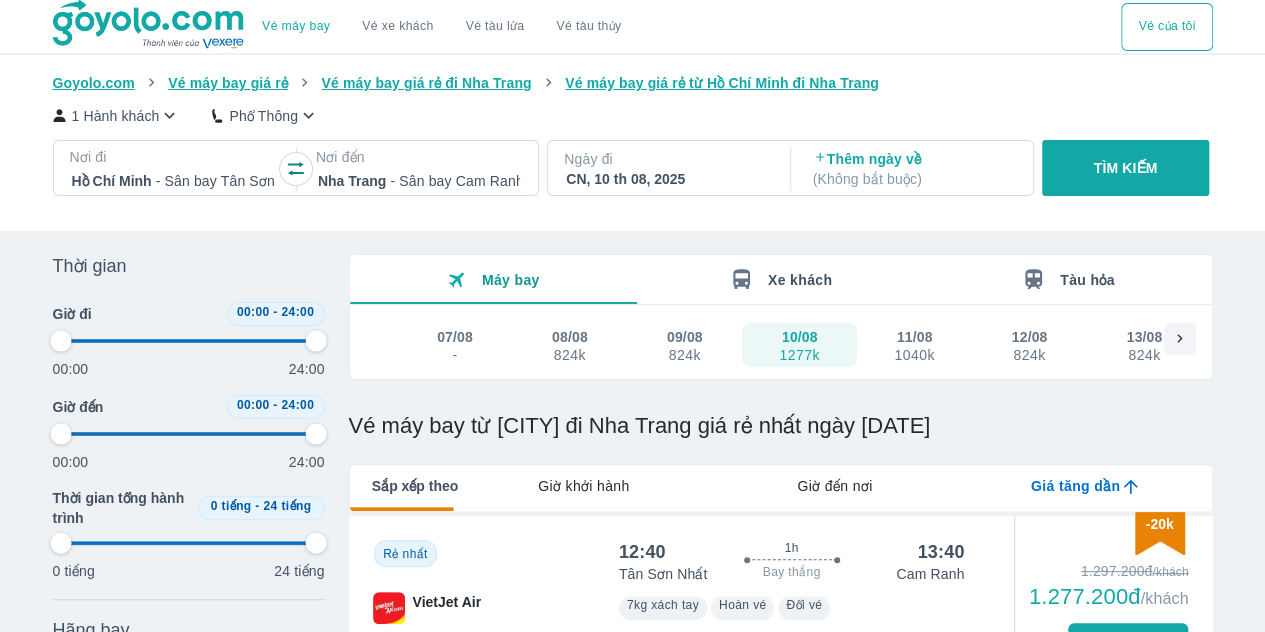 type on "97.9166666666667" 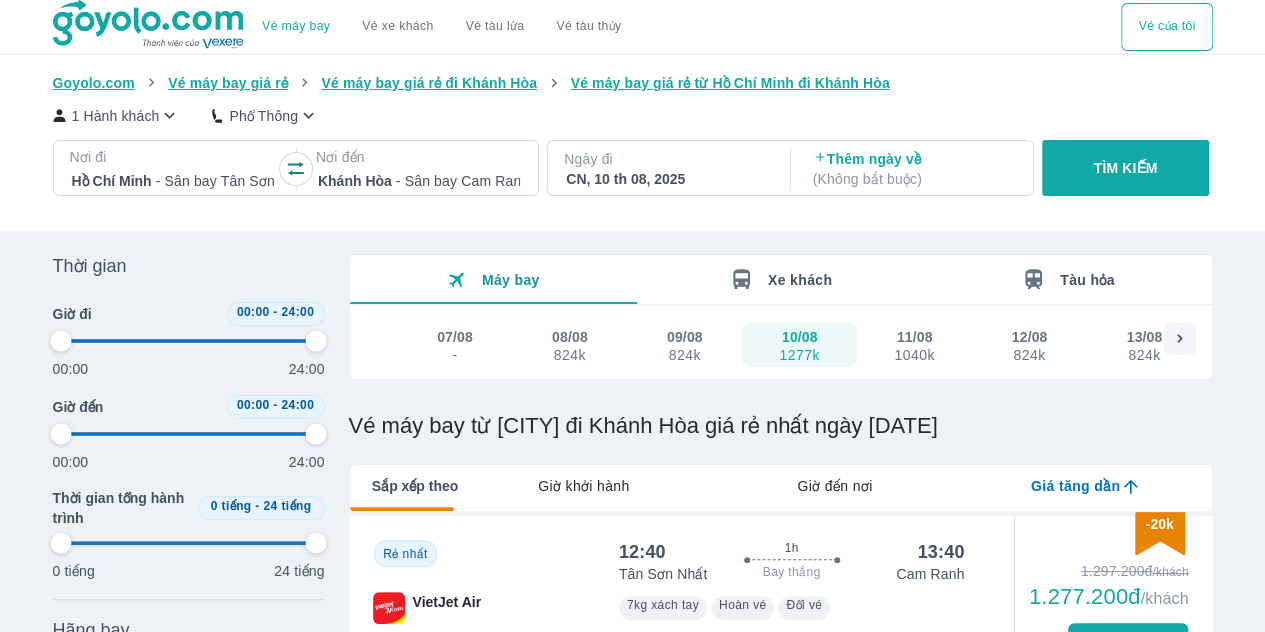 type on "97.9166666666667" 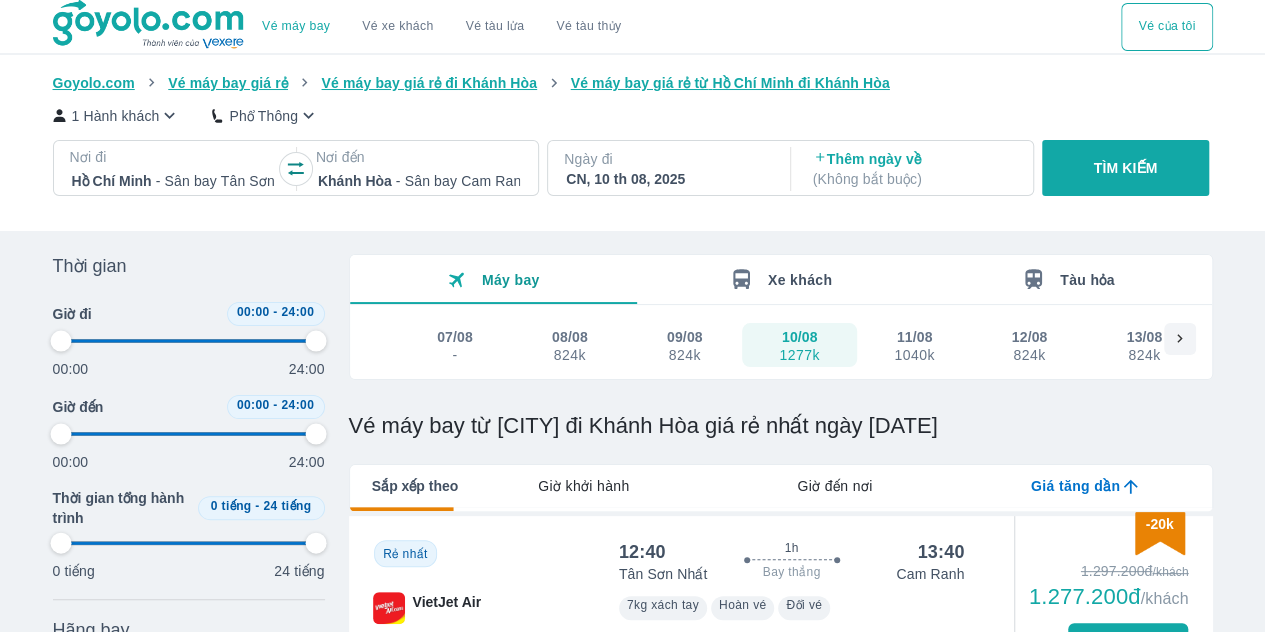 type on "97.9166666666667" 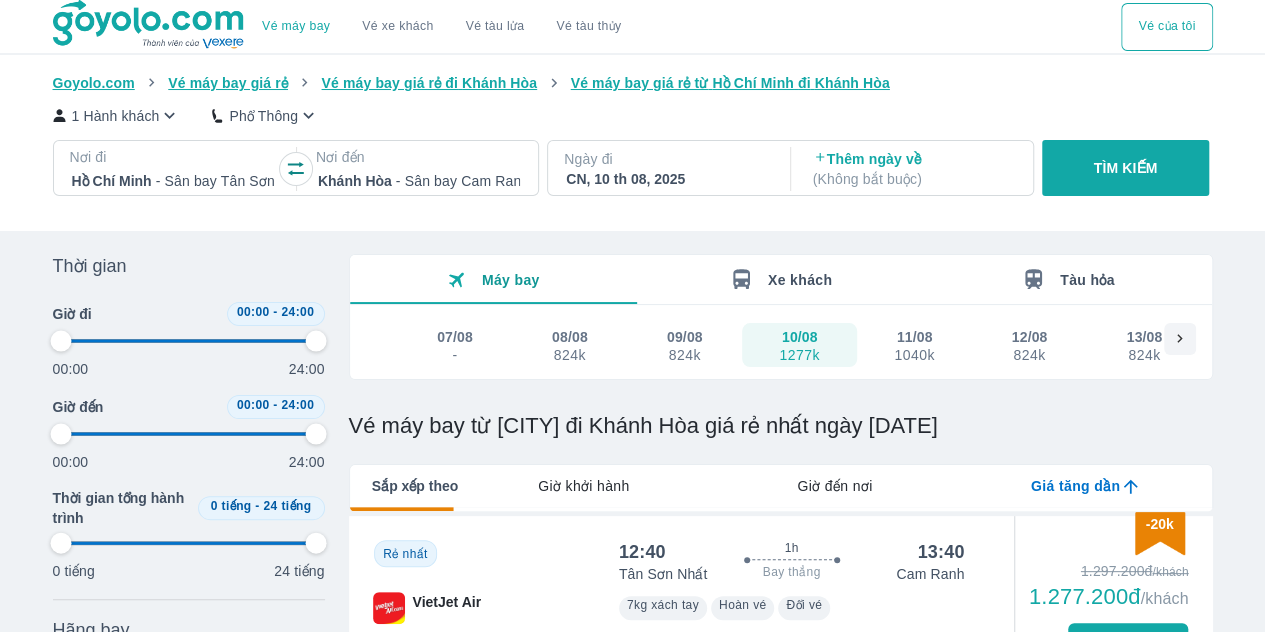type on "97.9166666666667" 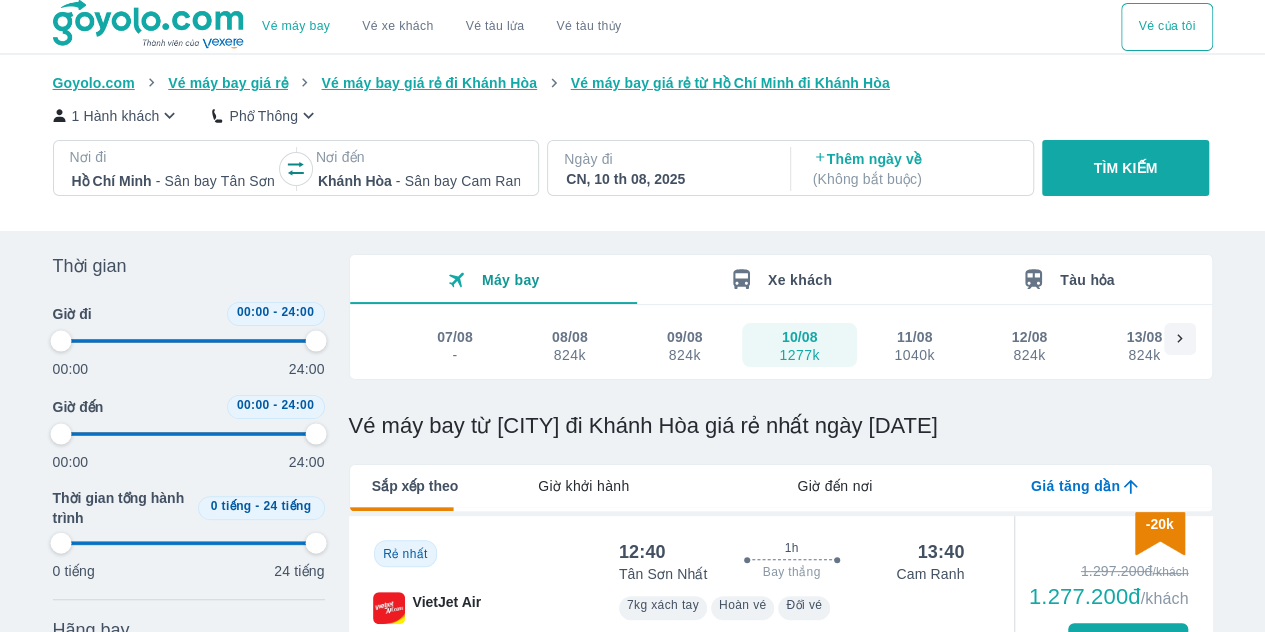 type on "97.9166666666667" 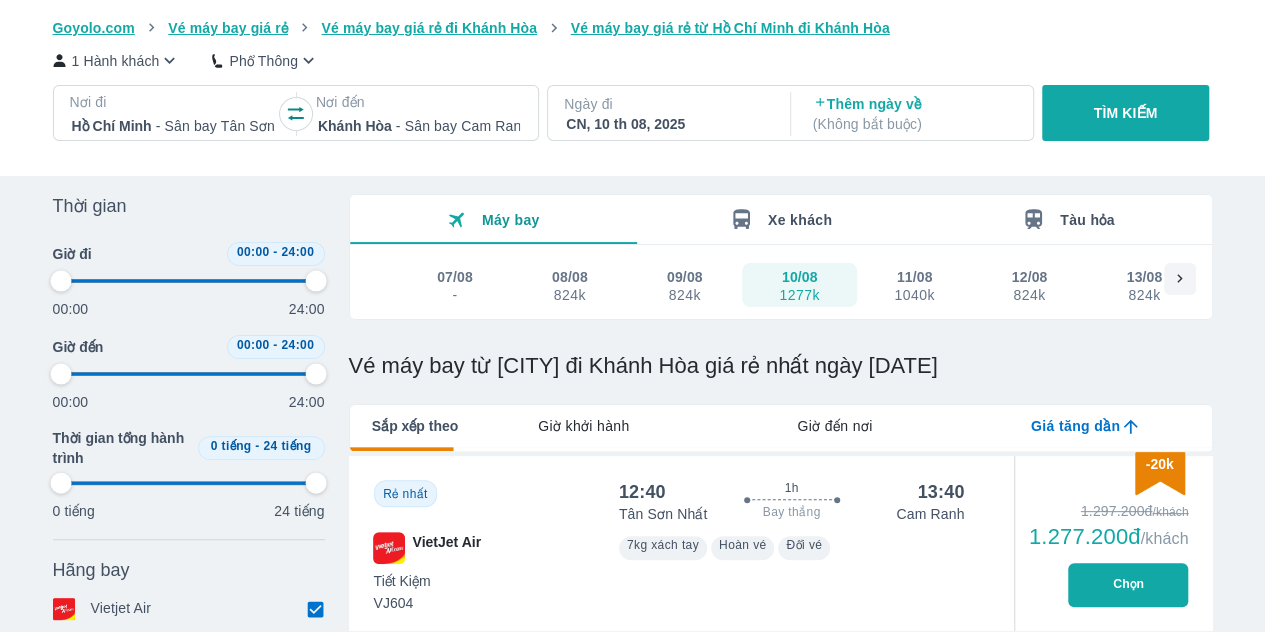 type on "97.9166666666667" 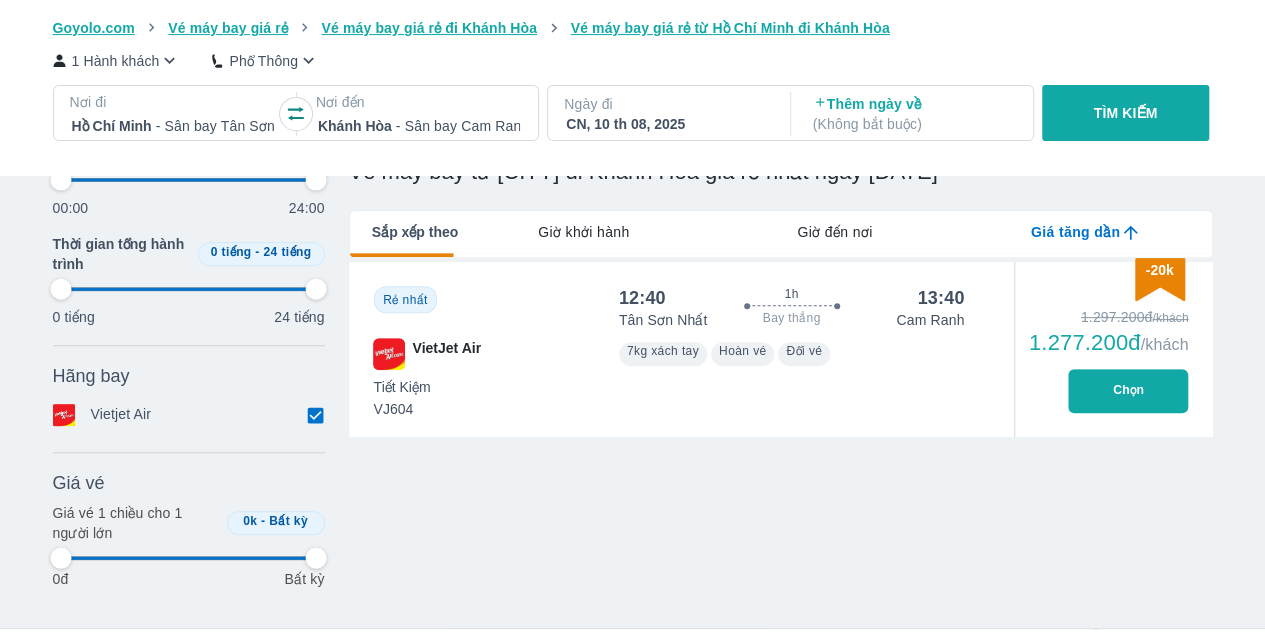 type on "97.9166666666667" 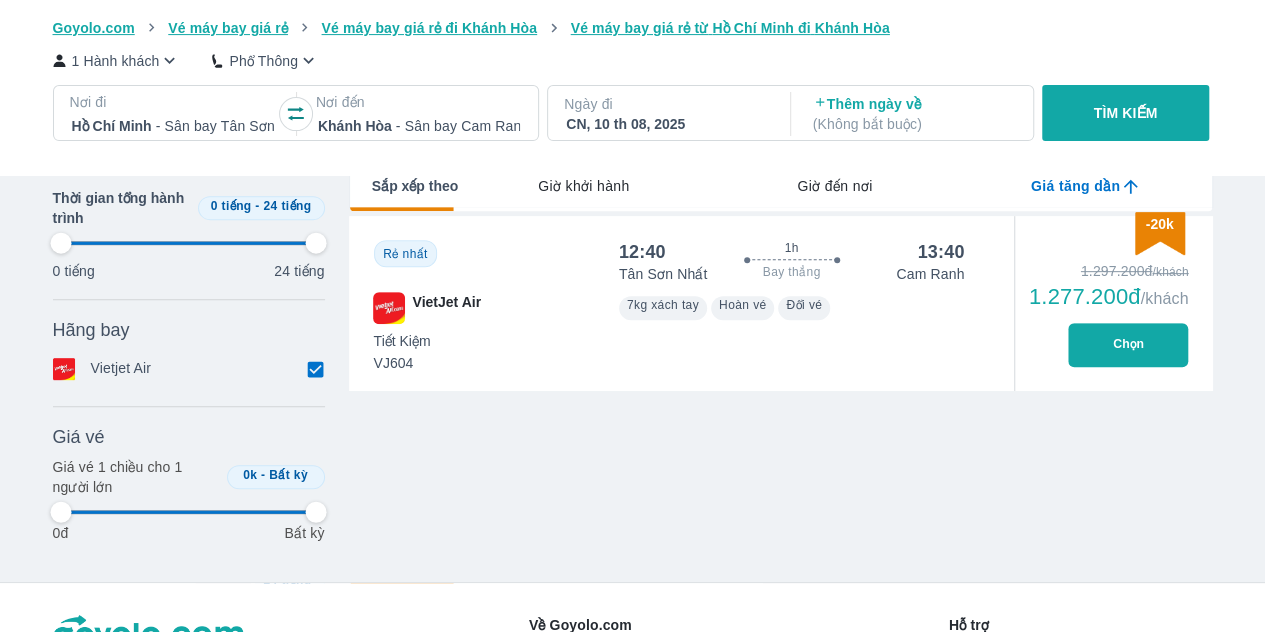 type on "97.9166666666667" 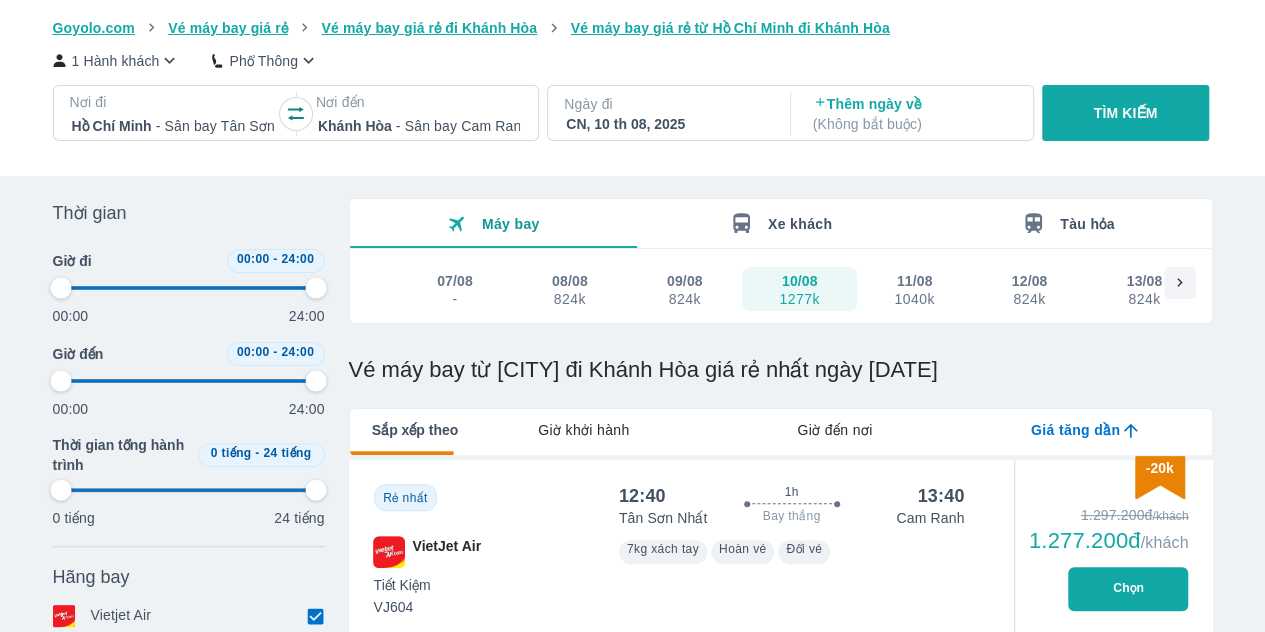 scroll, scrollTop: 0, scrollLeft: 0, axis: both 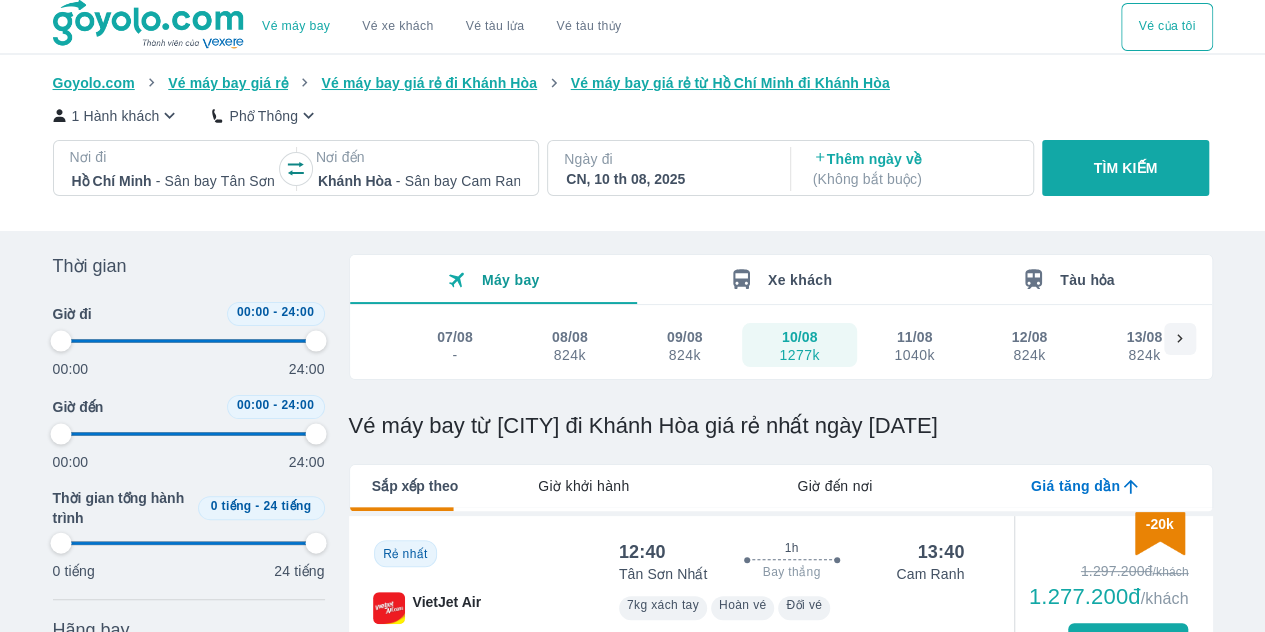 type on "97.9166666666667" 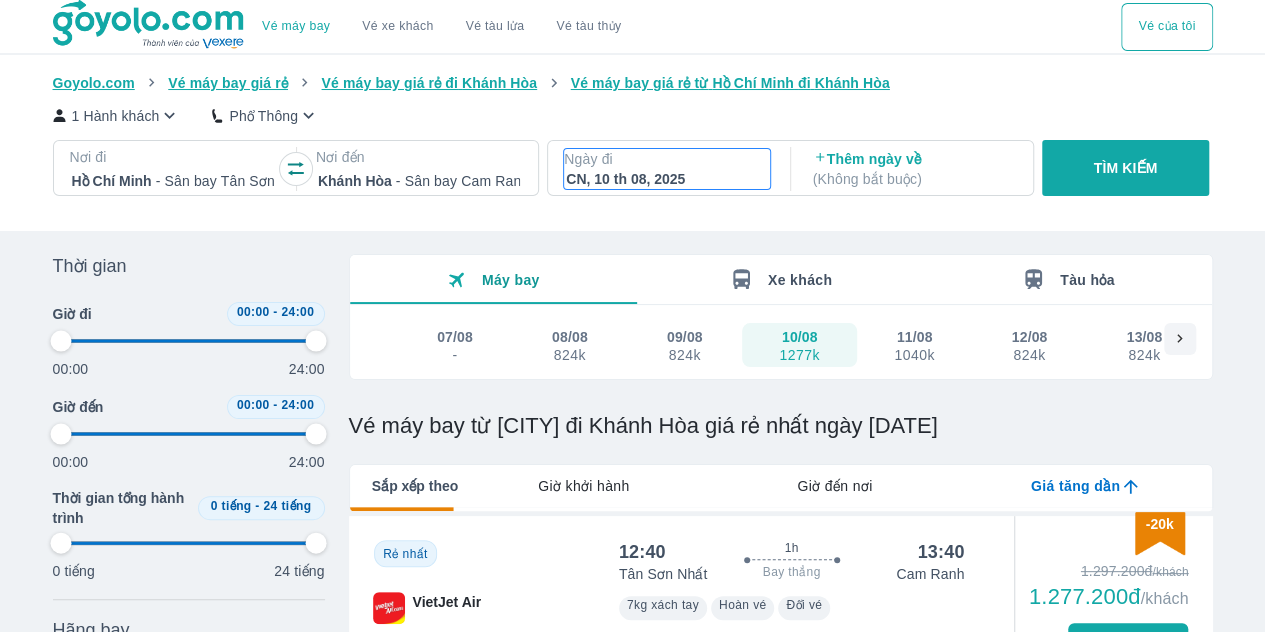click on "CN, 10 th 08, 2025" at bounding box center (667, 179) 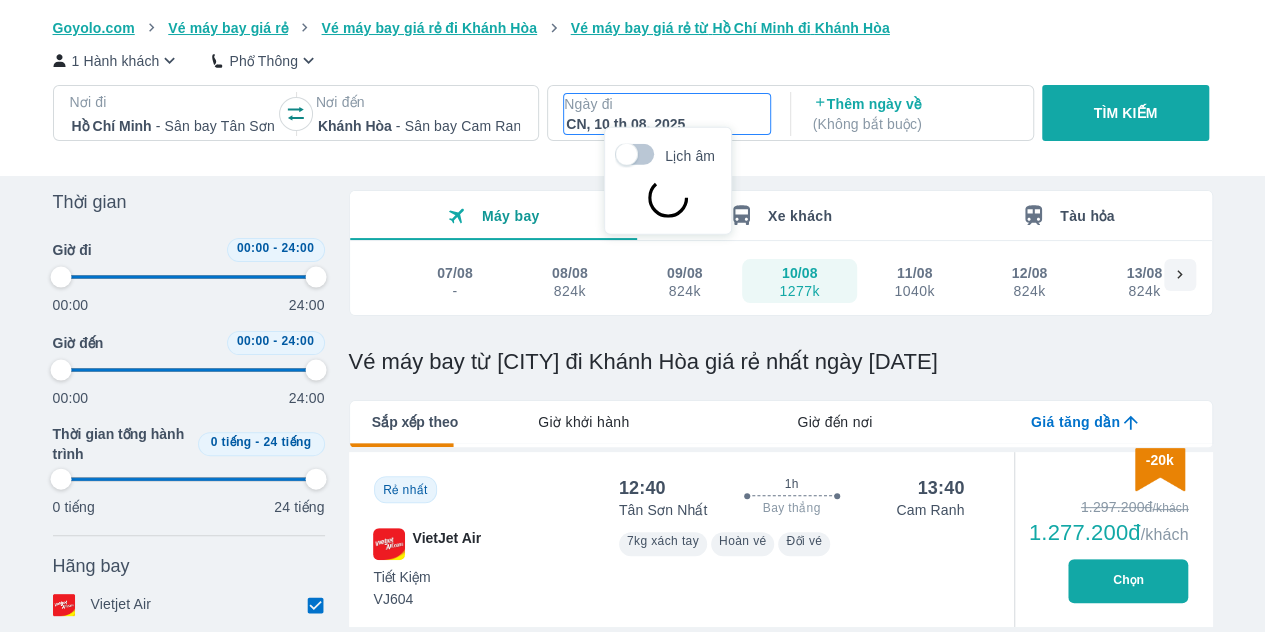 scroll, scrollTop: 115, scrollLeft: 0, axis: vertical 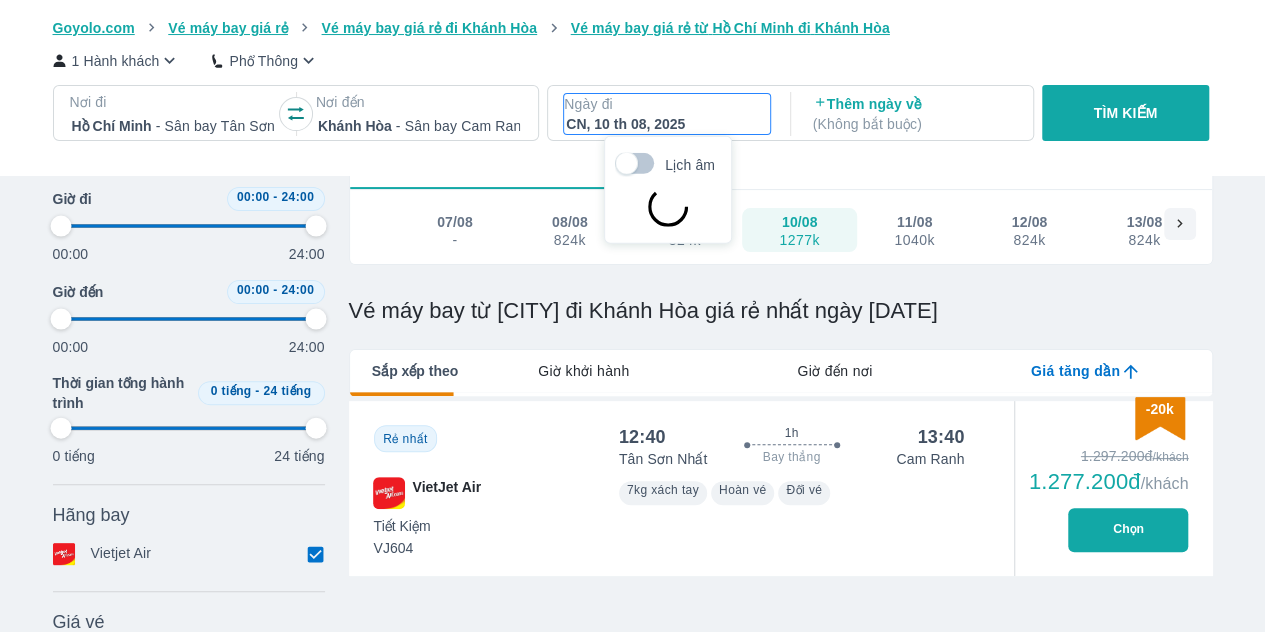 type on "97.9166666666667" 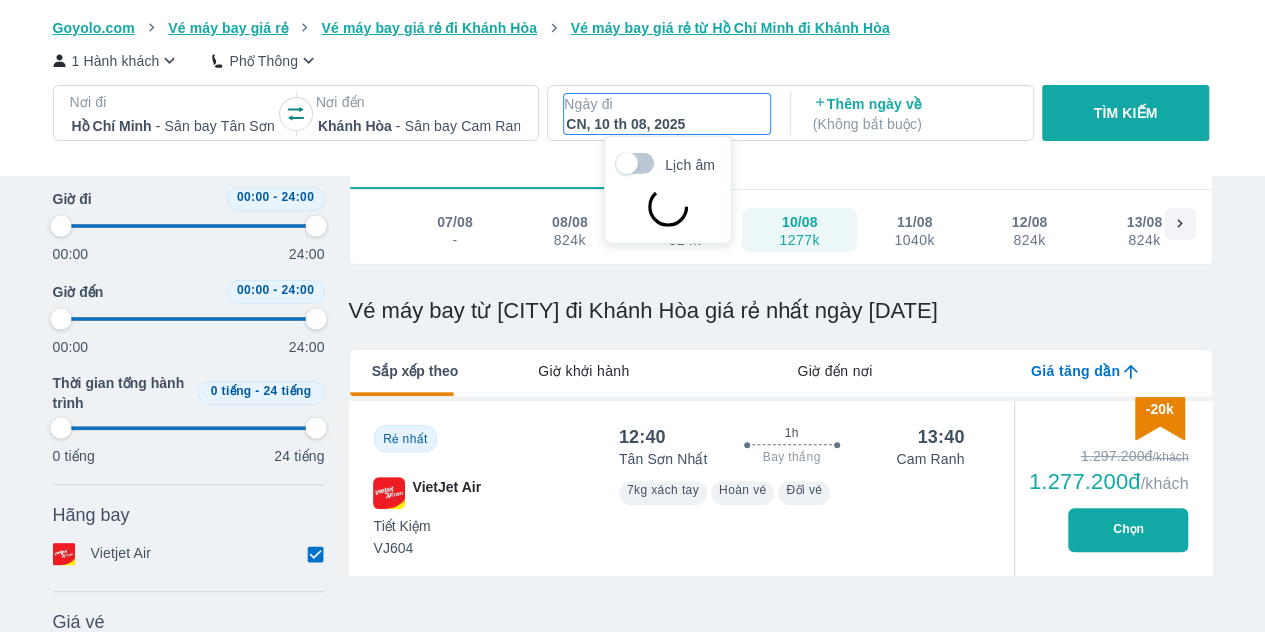 type on "97.9166666666667" 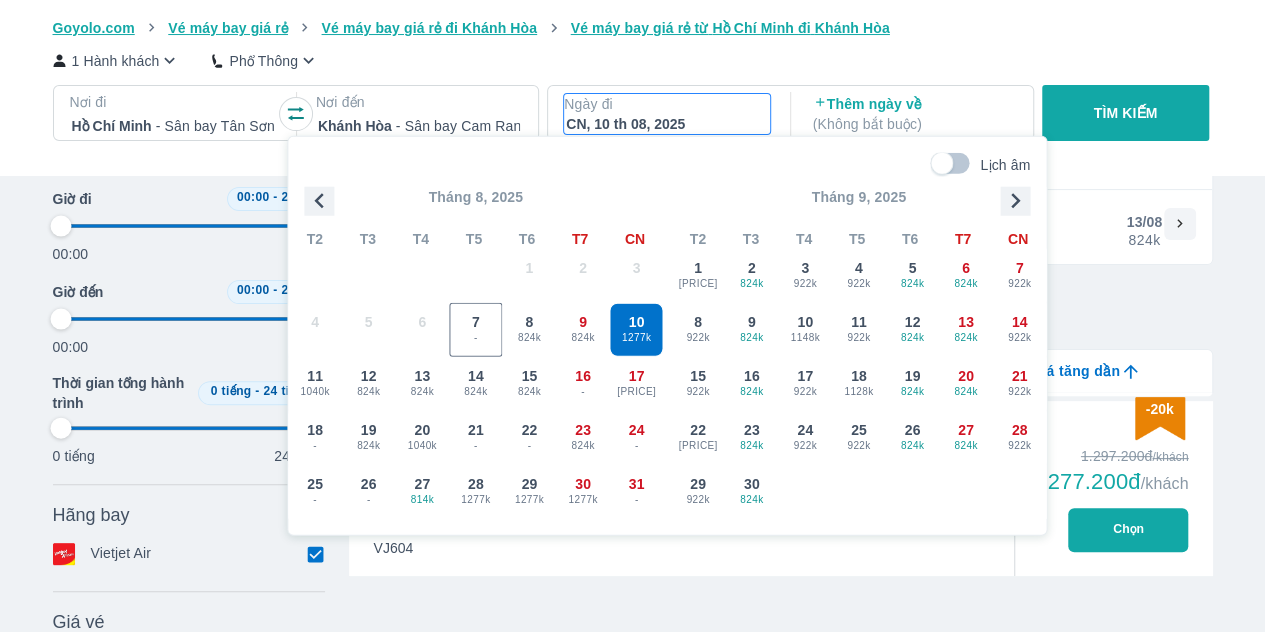 type on "97.9166666666667" 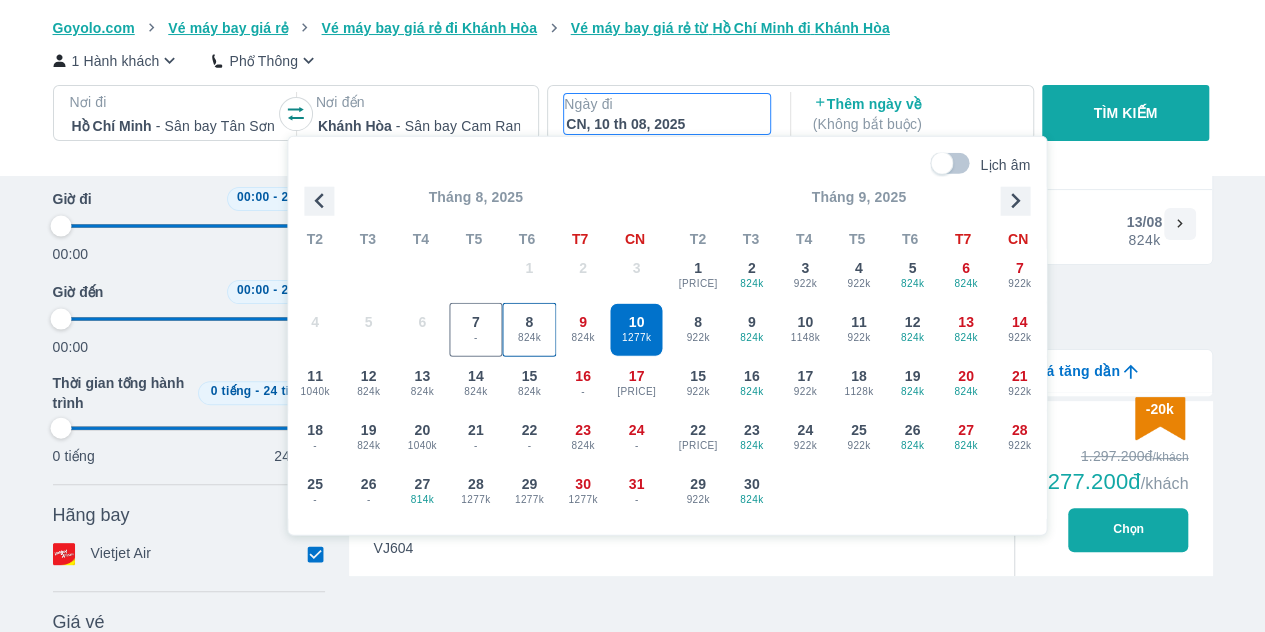 type on "97.9166666666667" 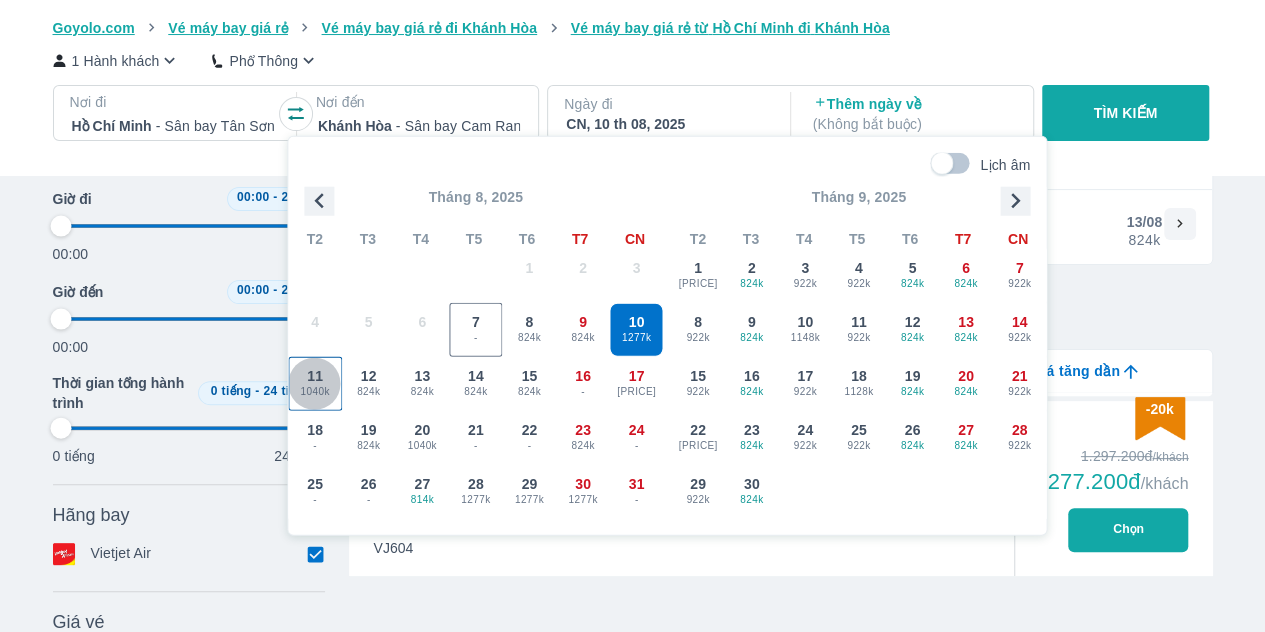 type on "97.9166666666667" 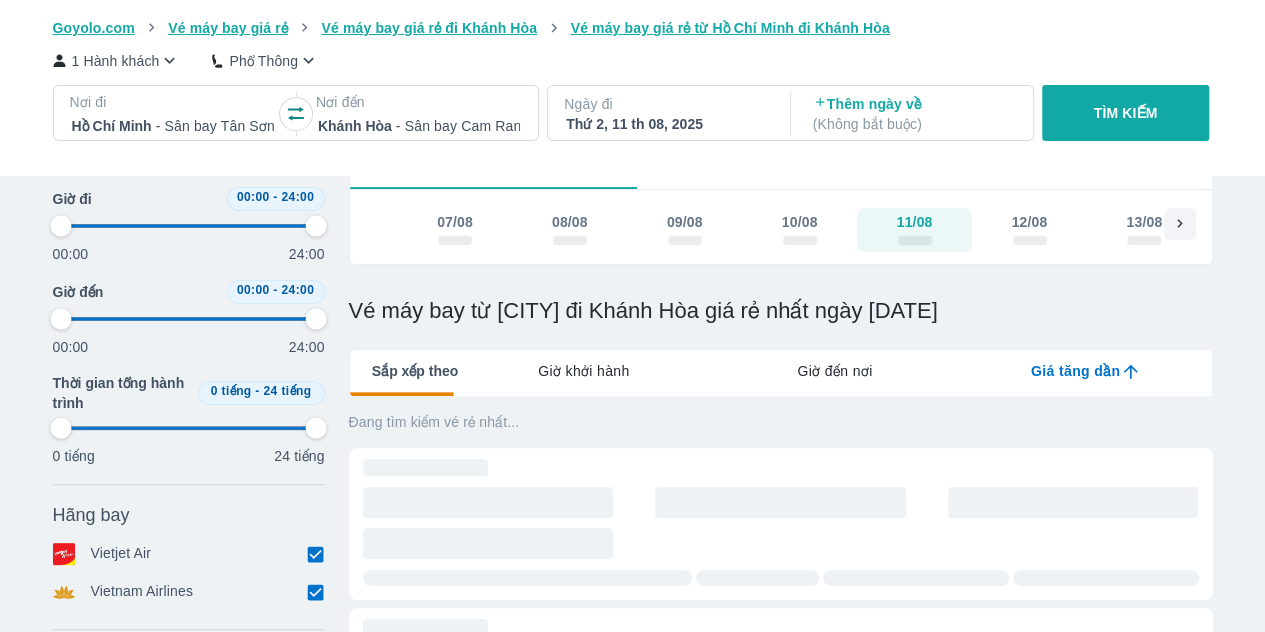 type on "97.9166666666667" 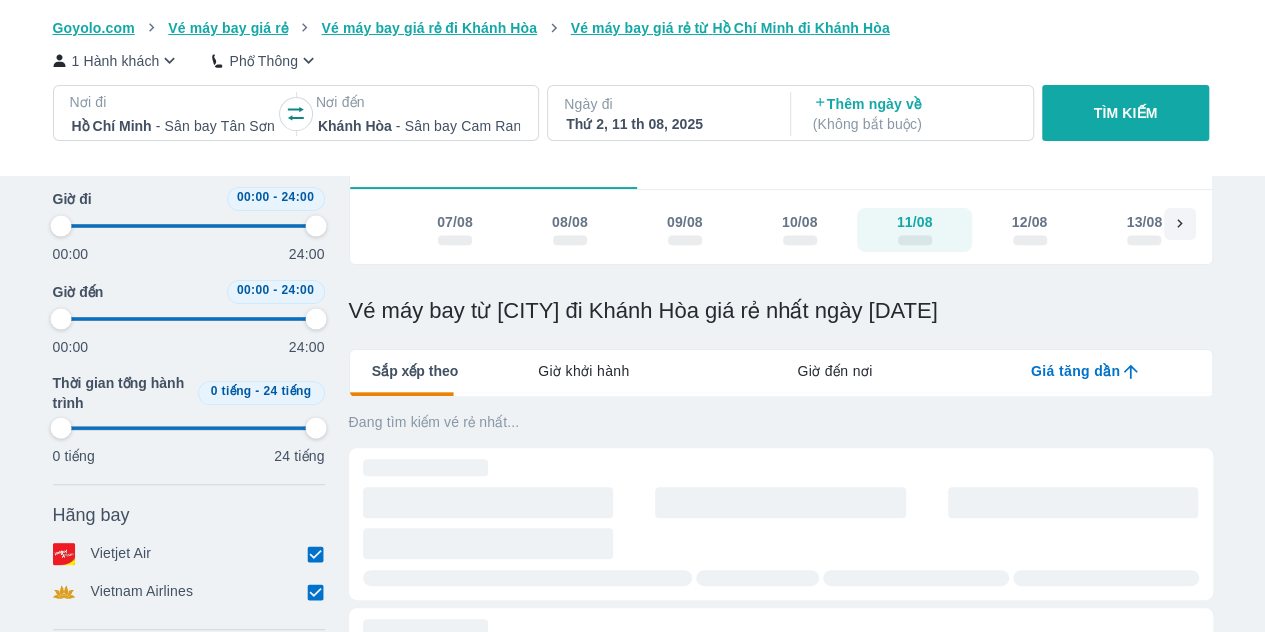 type on "97.9166666666667" 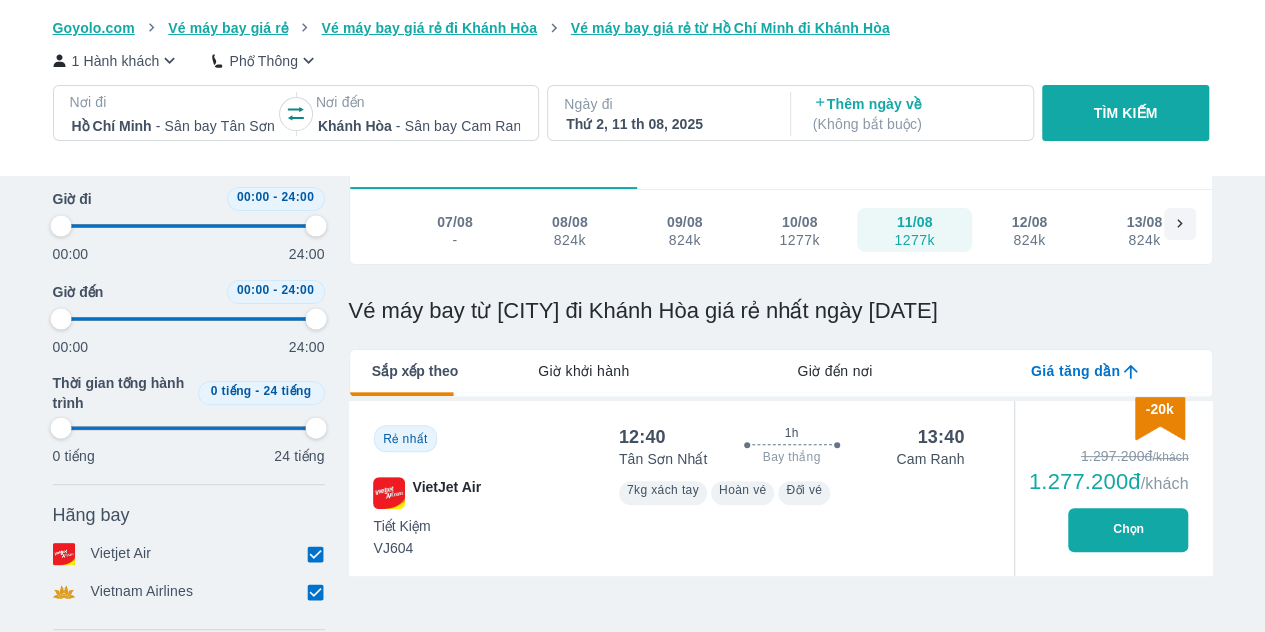 type on "97.9166666666667" 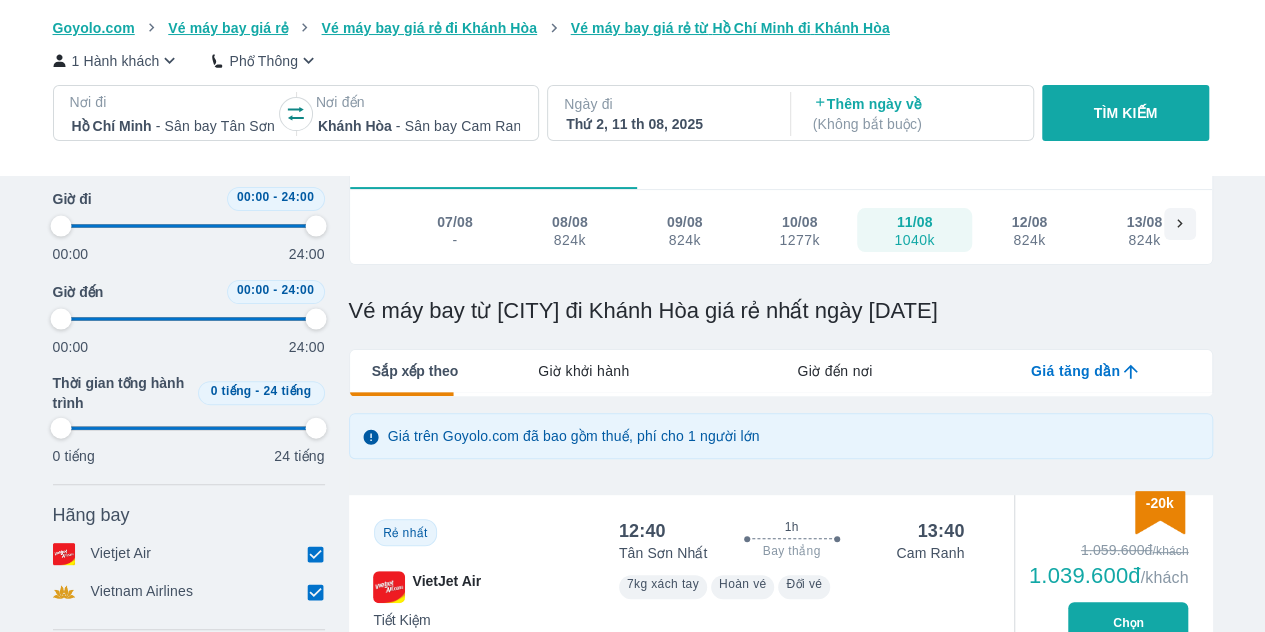 type on "97.9166666666667" 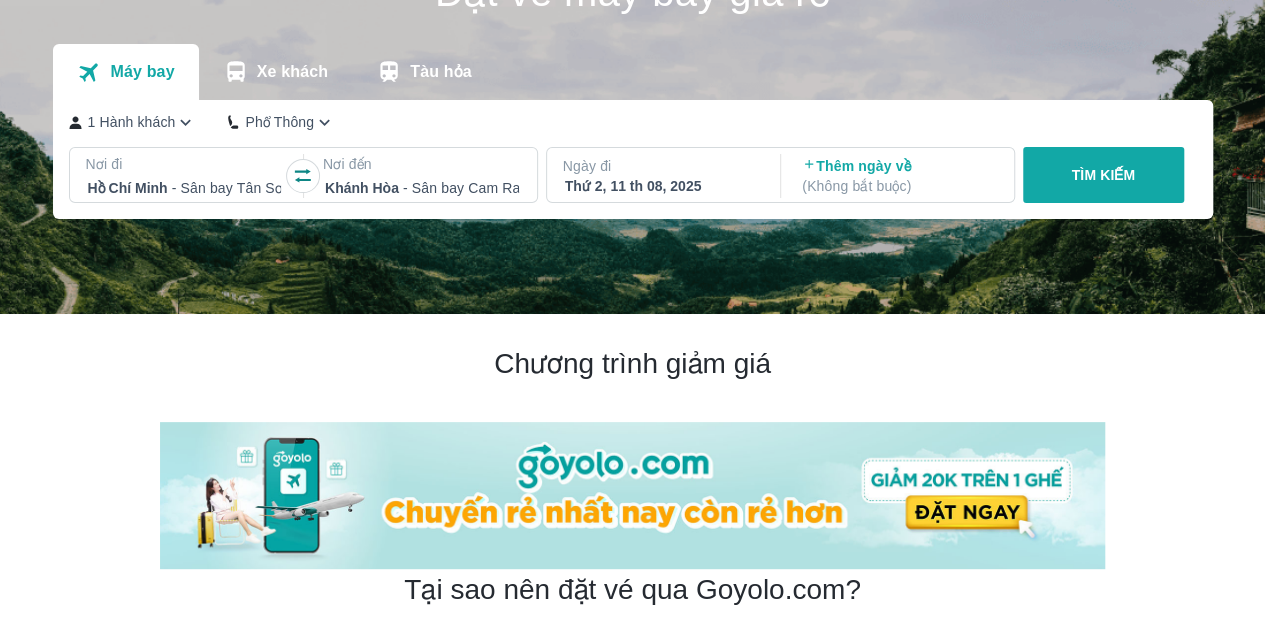 scroll, scrollTop: 0, scrollLeft: 0, axis: both 